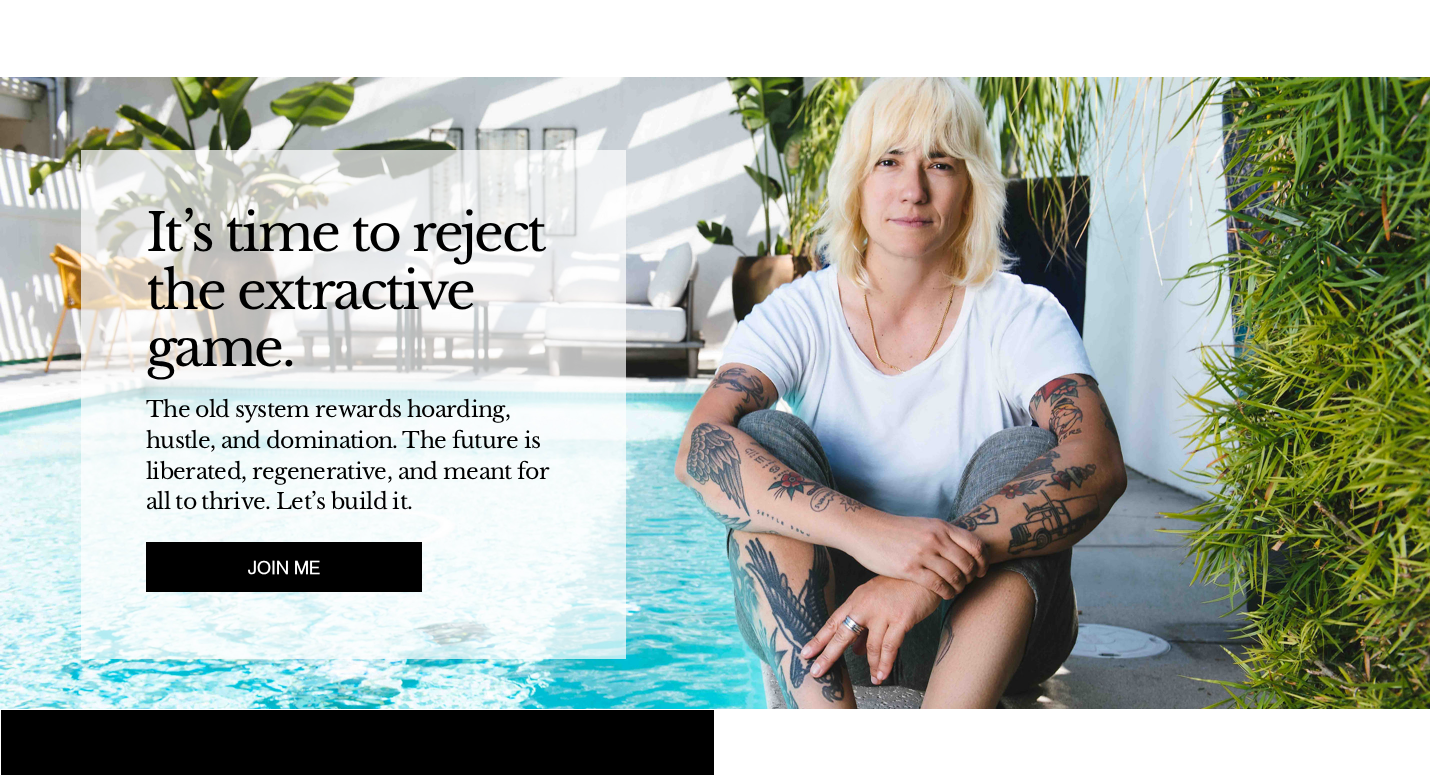 scroll, scrollTop: 3439, scrollLeft: 0, axis: vertical 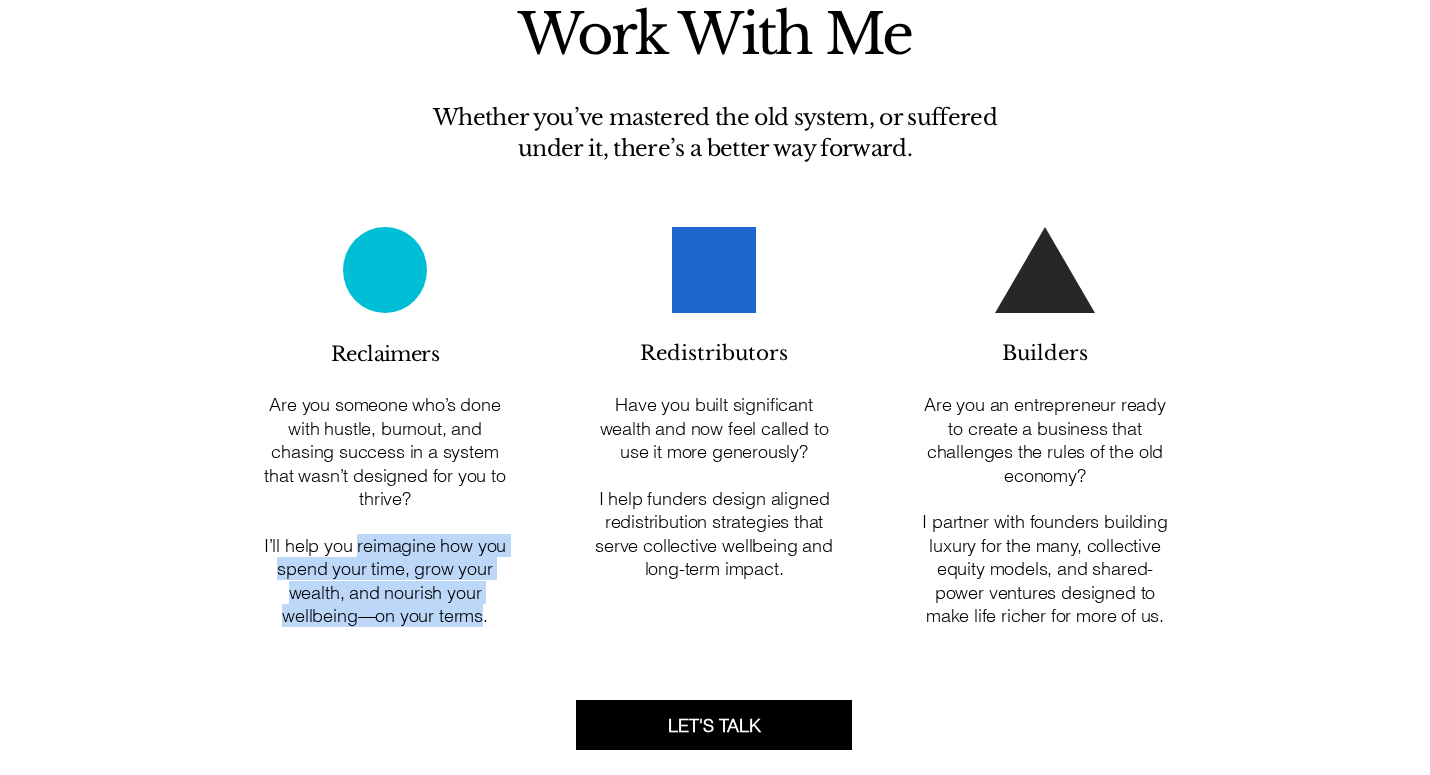 drag, startPoint x: 482, startPoint y: 618, endPoint x: 357, endPoint y: 553, distance: 140.89003 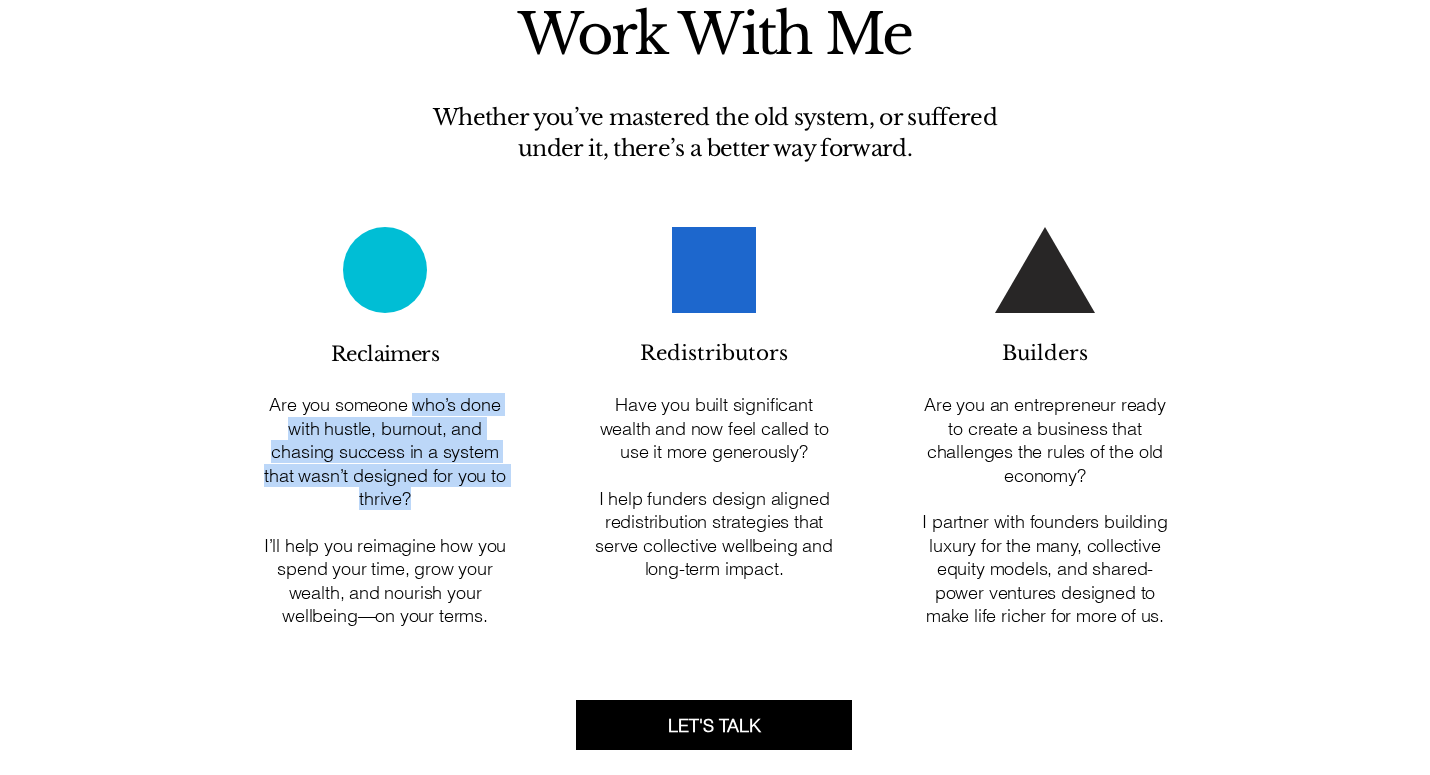 drag, startPoint x: 417, startPoint y: 495, endPoint x: 411, endPoint y: 412, distance: 83.21658 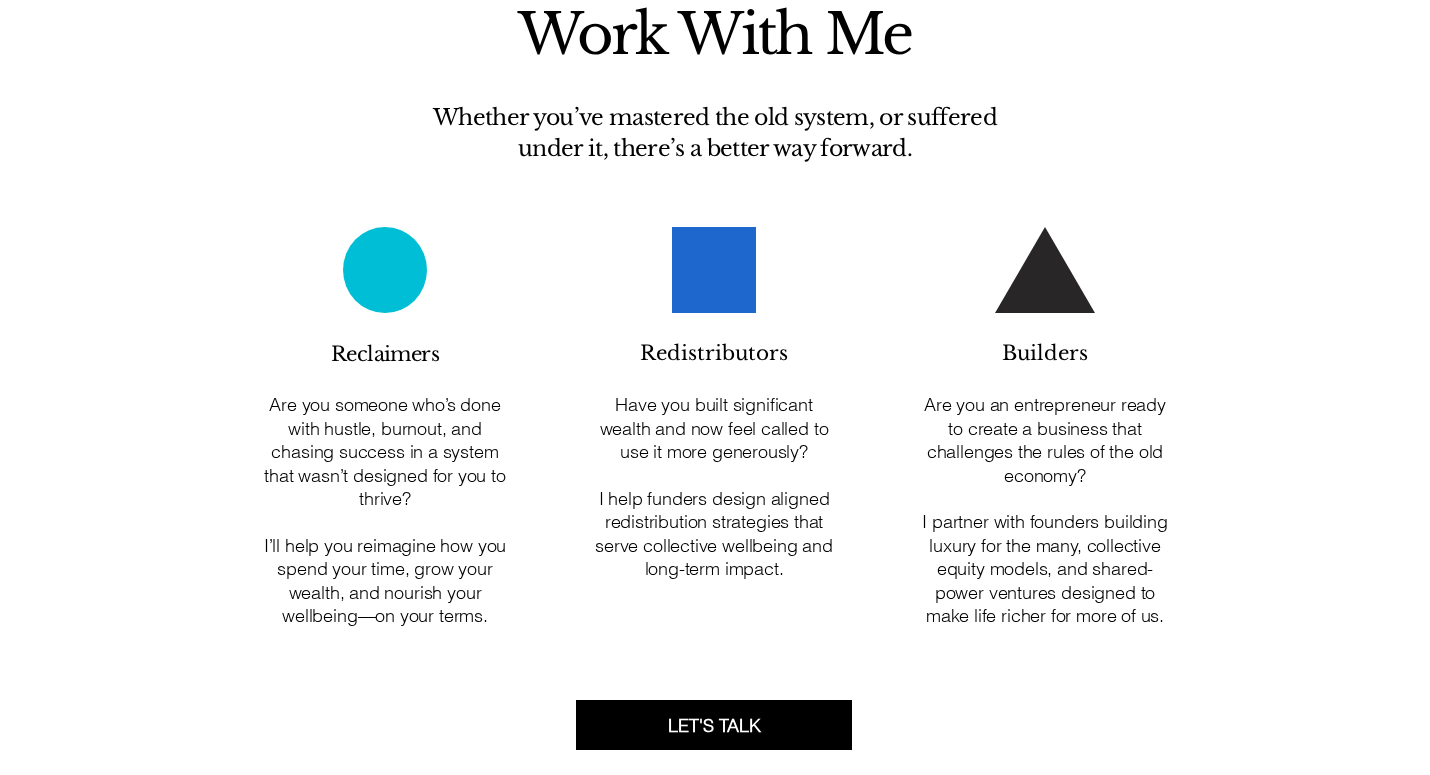 click at bounding box center (715, 479) 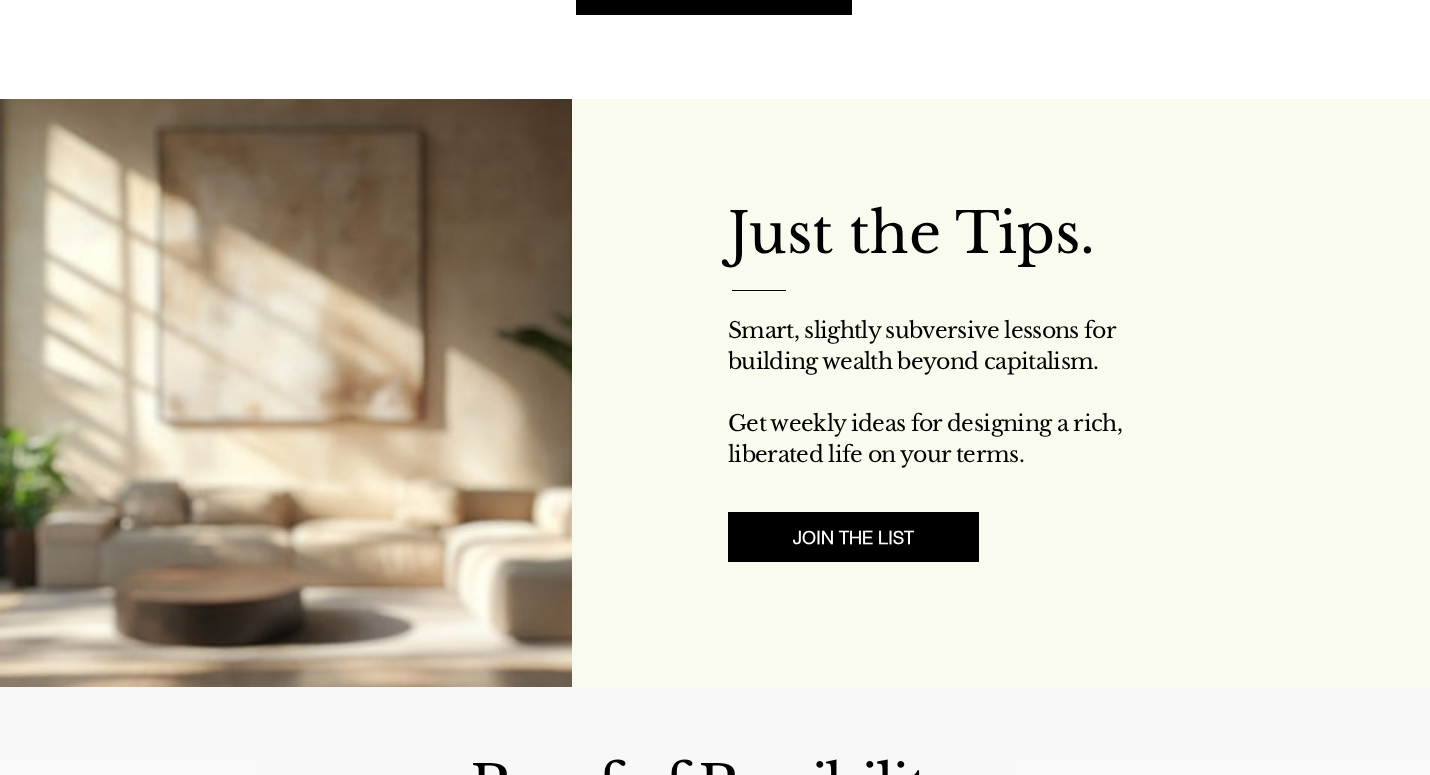 scroll, scrollTop: 2350, scrollLeft: 0, axis: vertical 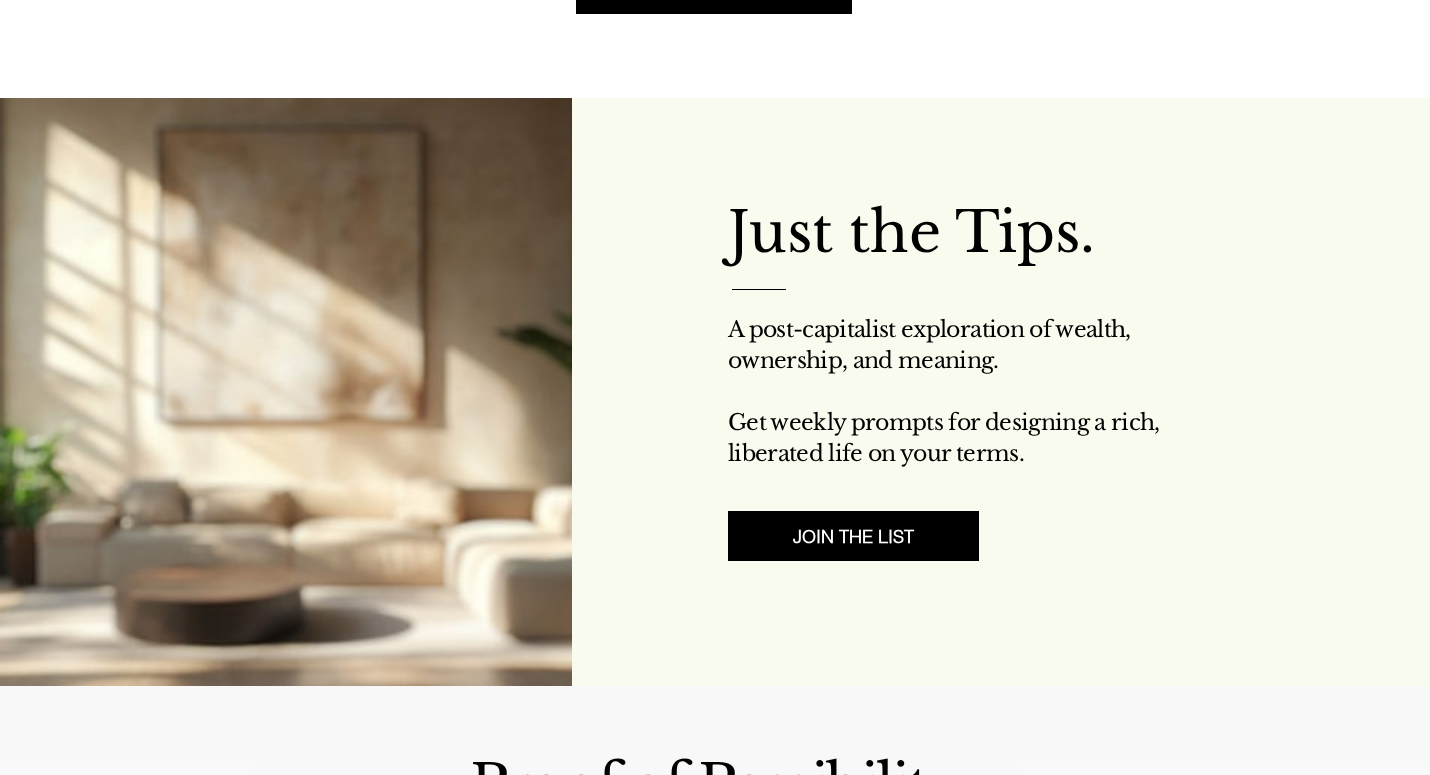 drag, startPoint x: 1056, startPoint y: 455, endPoint x: 714, endPoint y: 221, distance: 414.3911 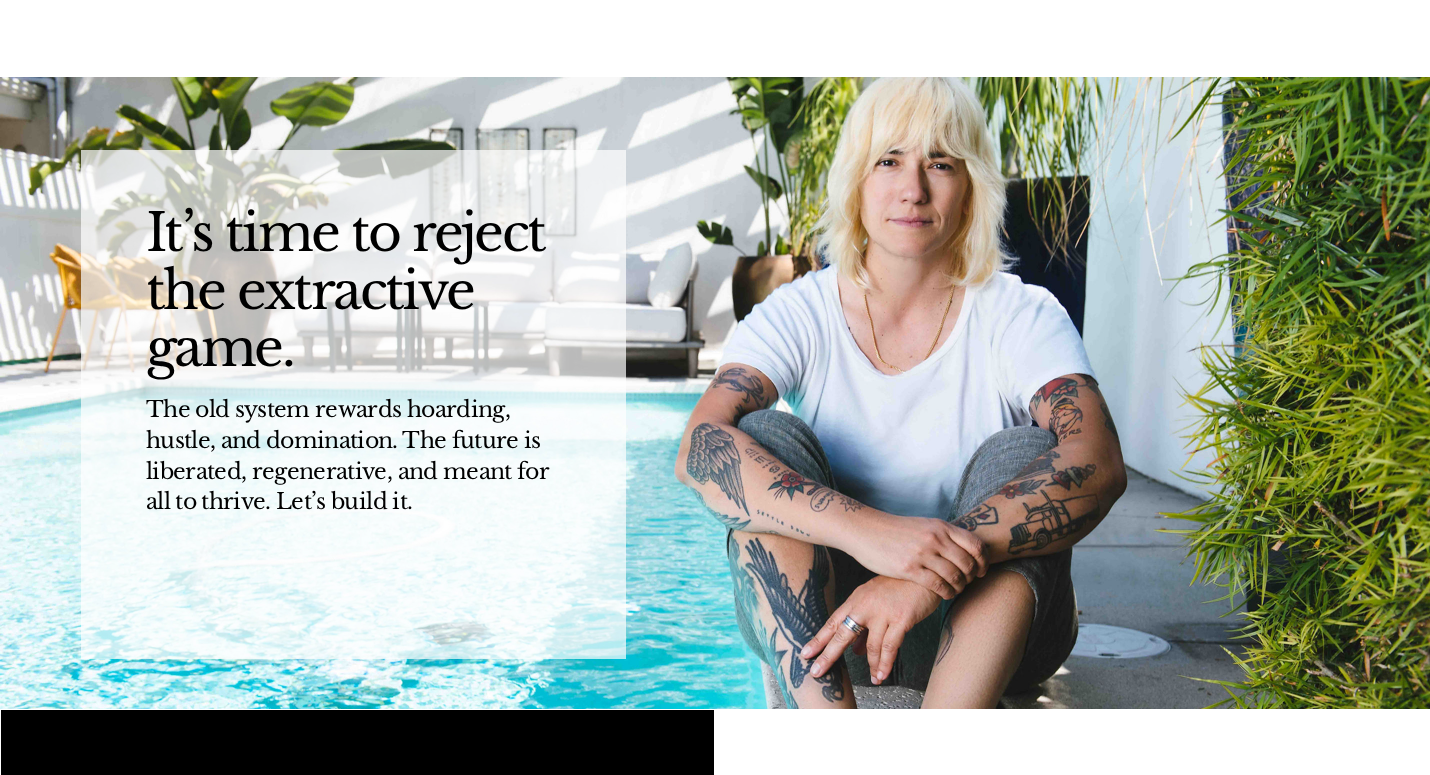 scroll, scrollTop: 0, scrollLeft: 0, axis: both 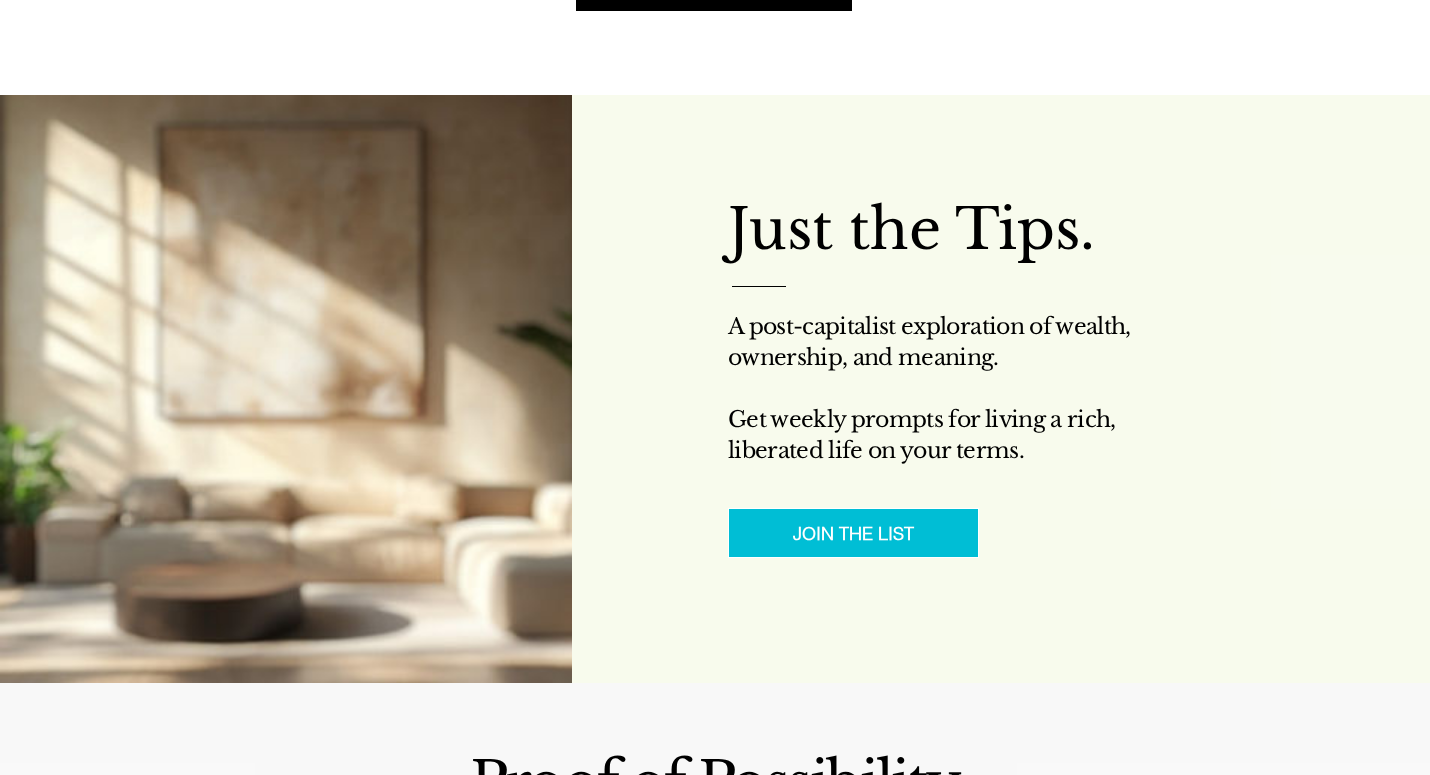 click on "JOIN THE LIST" at bounding box center [853, 533] 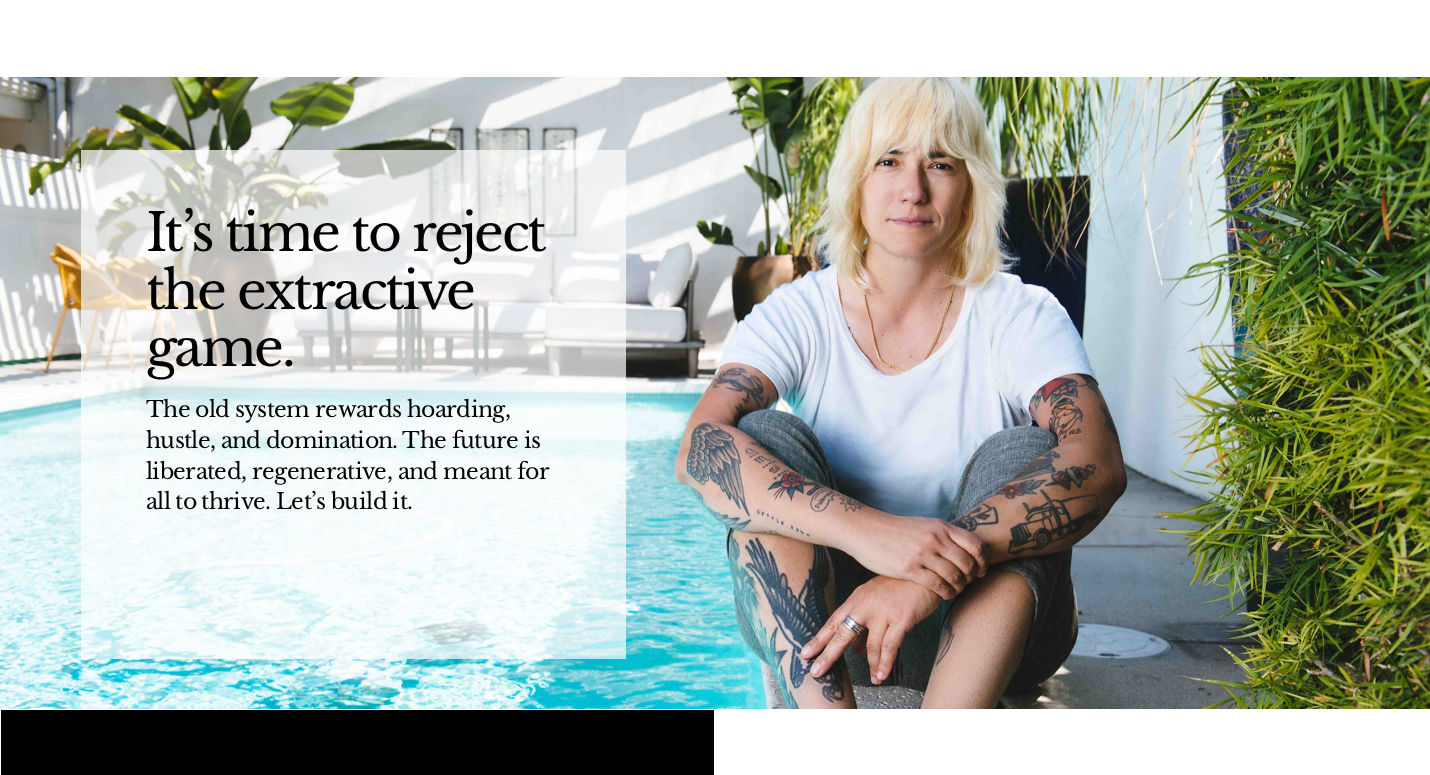 scroll, scrollTop: 0, scrollLeft: 0, axis: both 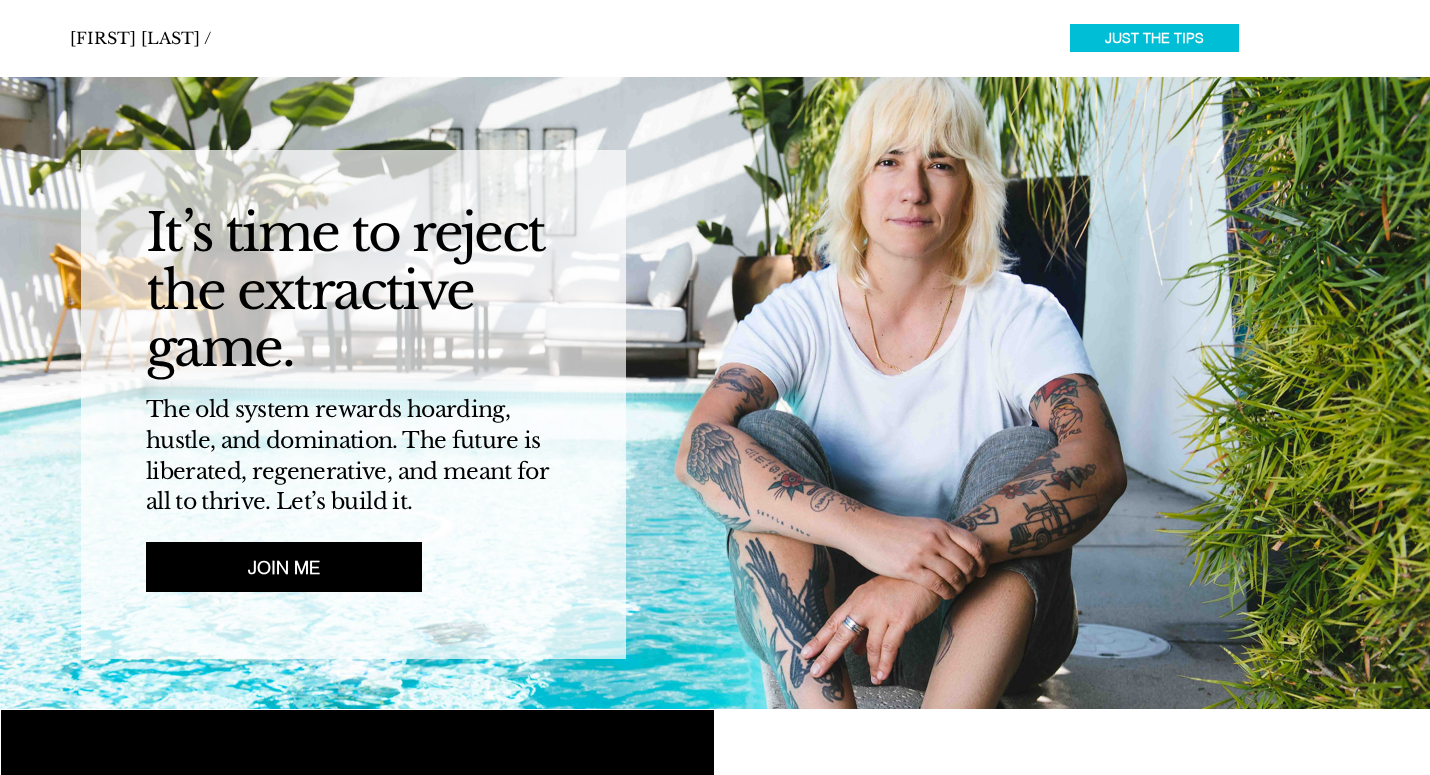 click on "JUST THE TIPS" at bounding box center (1154, 38) 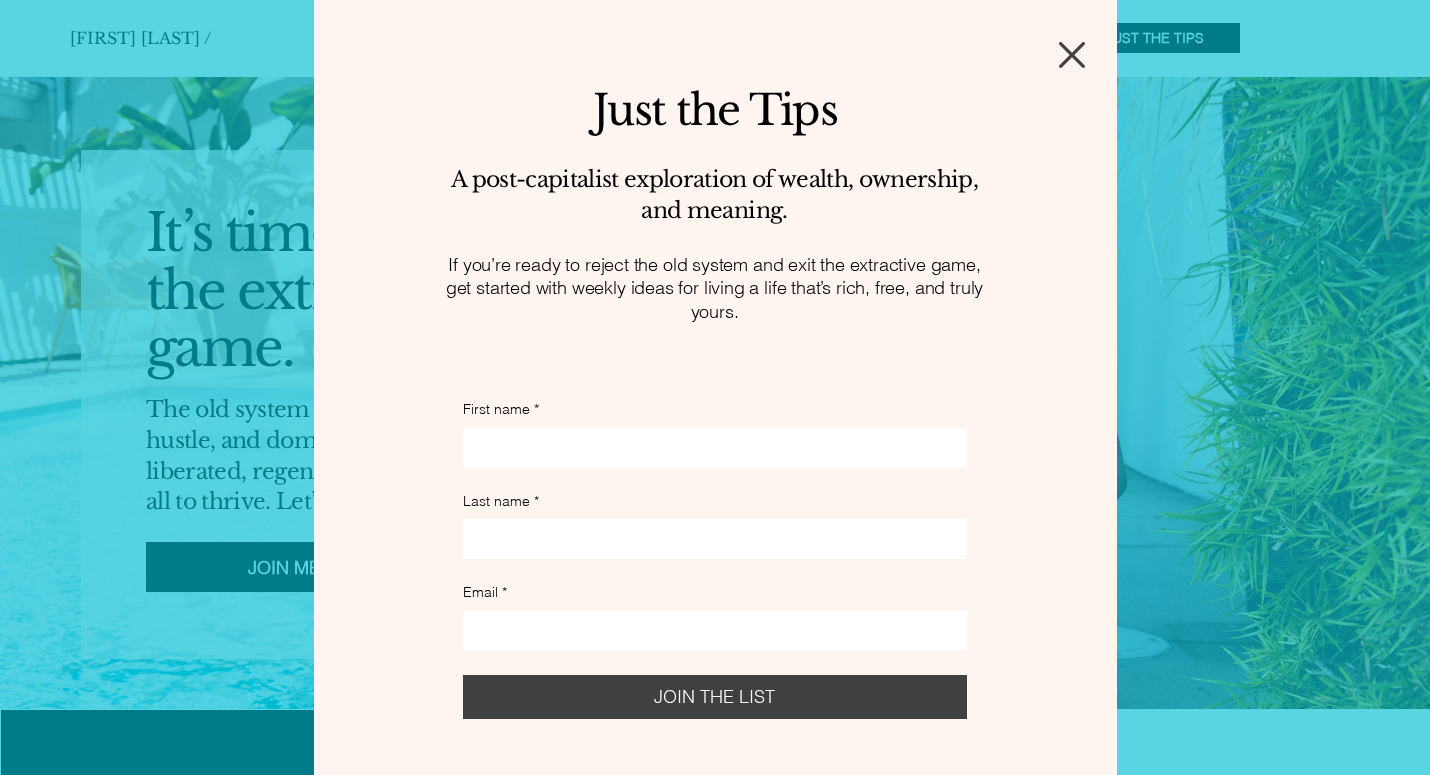 click at bounding box center [1072, 55] 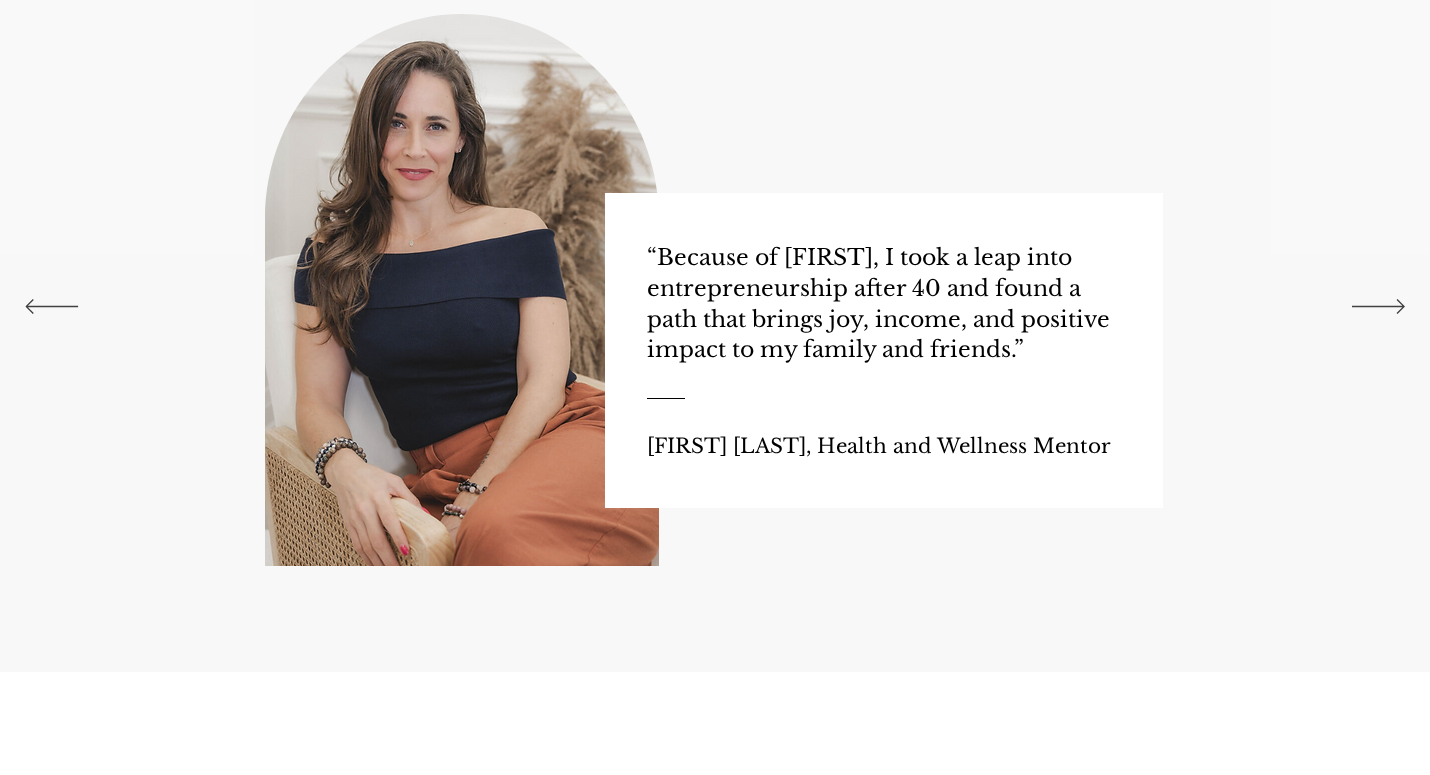 scroll, scrollTop: 3439, scrollLeft: 0, axis: vertical 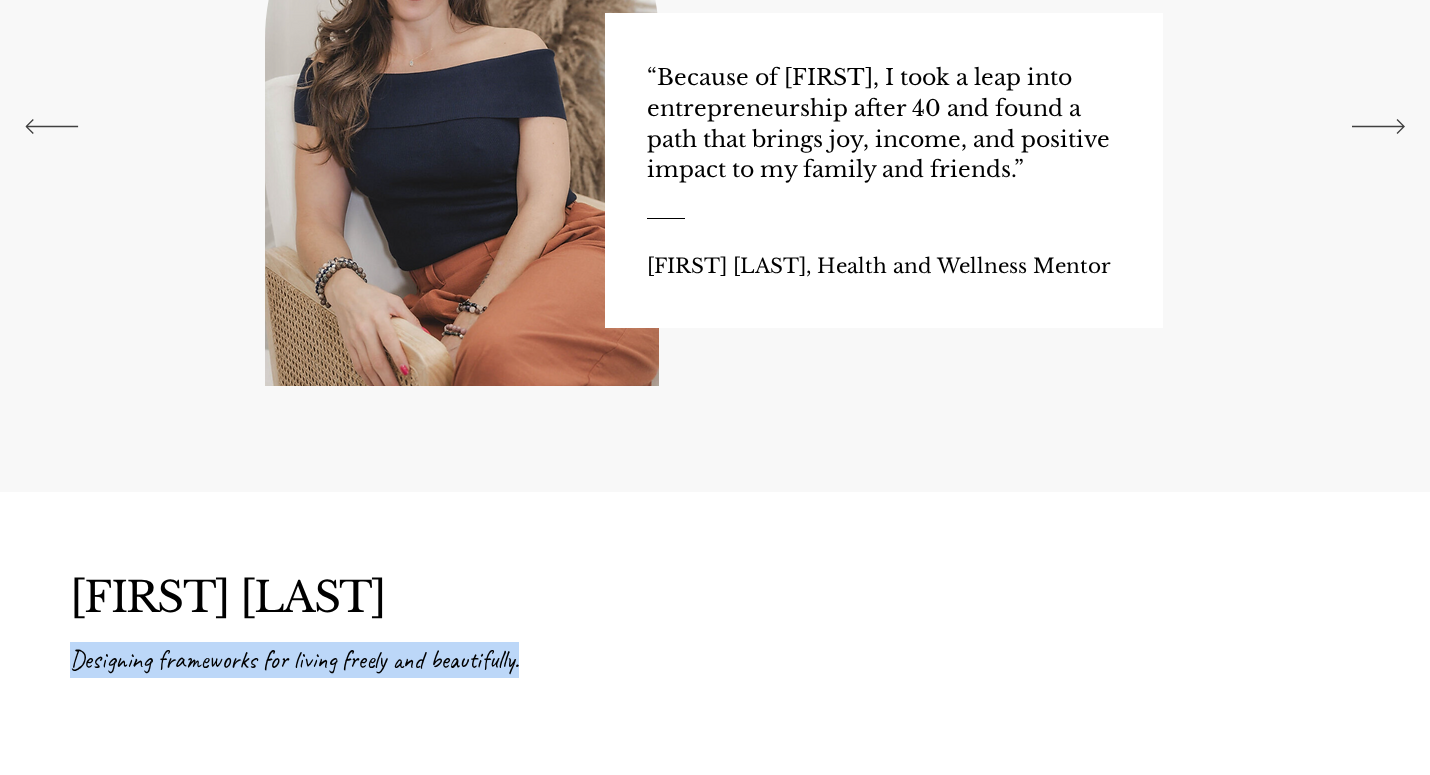 drag, startPoint x: 551, startPoint y: 664, endPoint x: 77, endPoint y: 665, distance: 474.00107 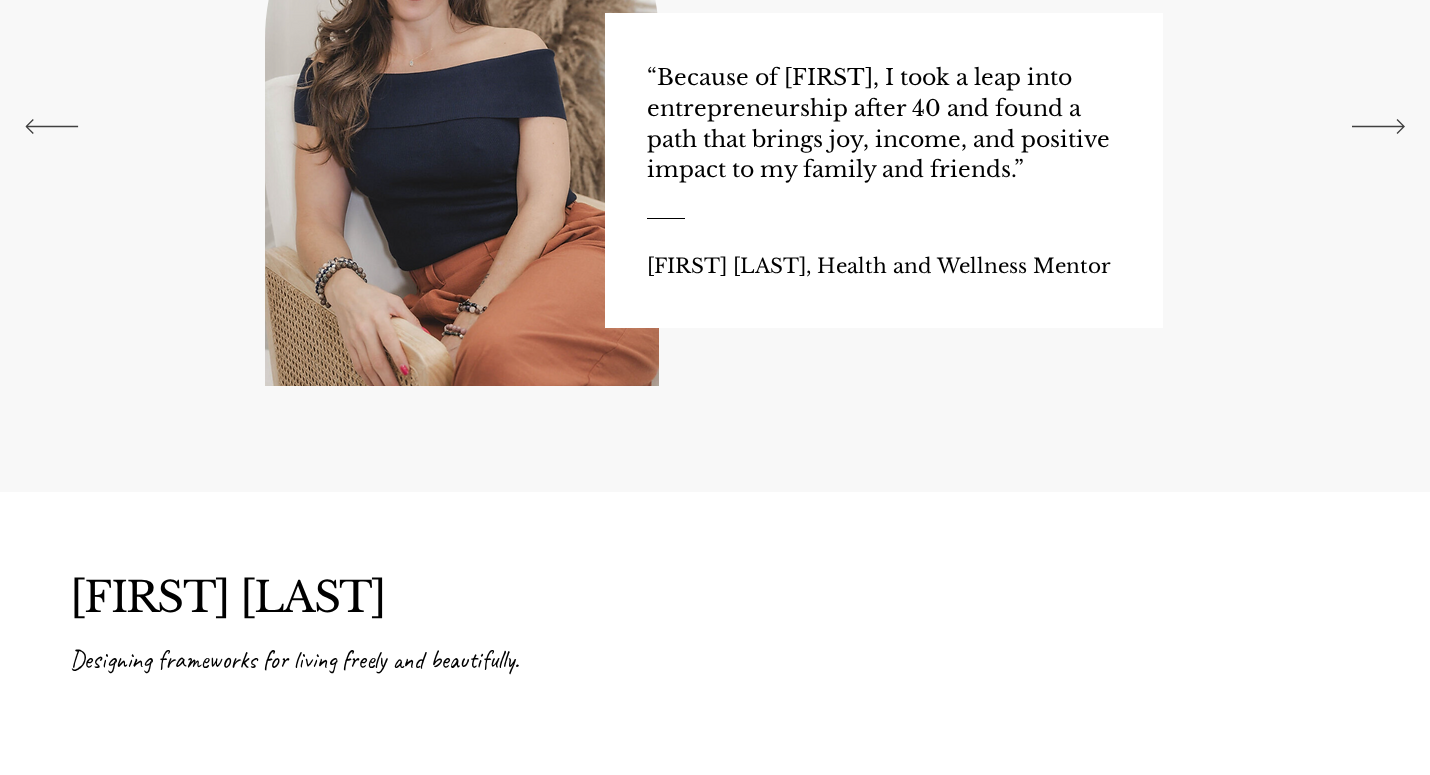 click at bounding box center (338, 696) 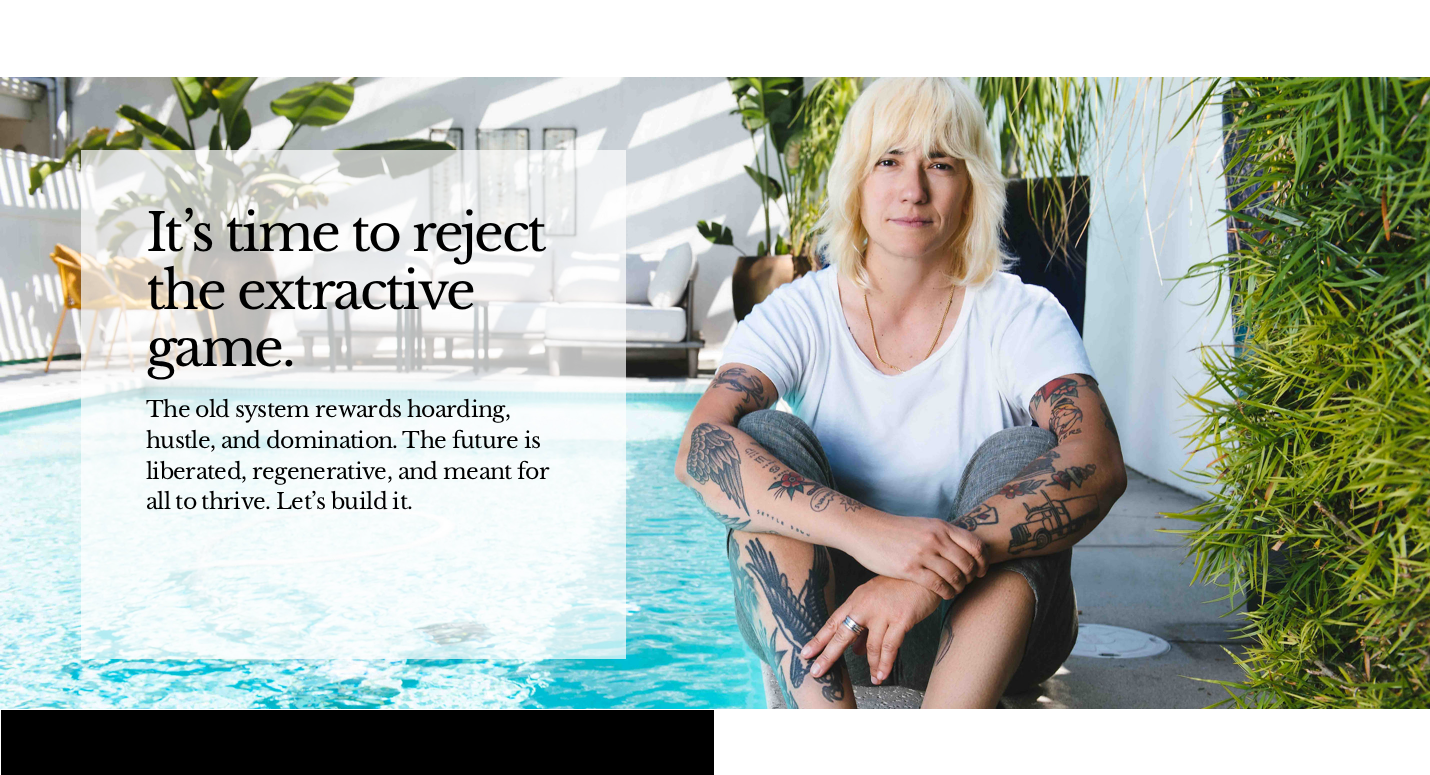 scroll, scrollTop: 0, scrollLeft: 0, axis: both 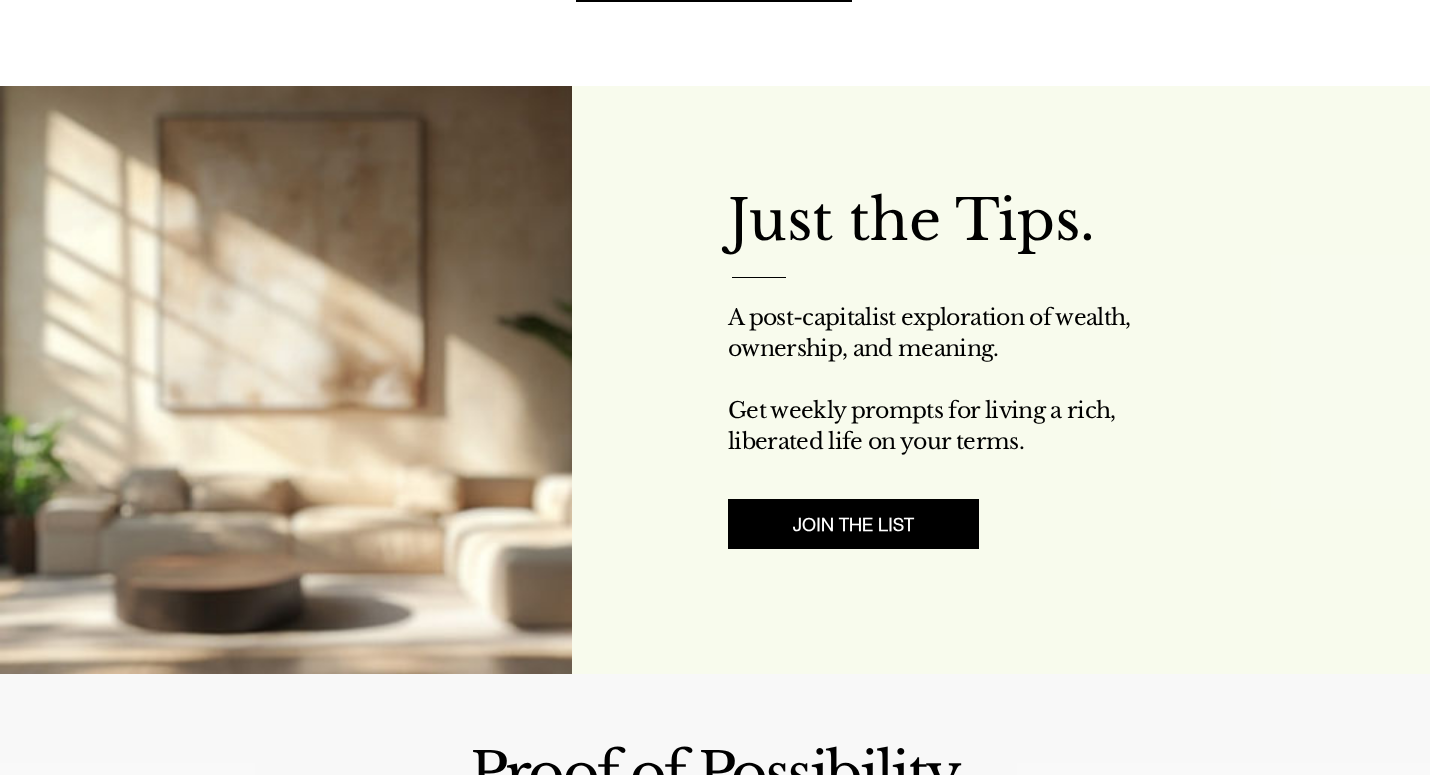 drag, startPoint x: 1042, startPoint y: 435, endPoint x: 681, endPoint y: 216, distance: 422.23453 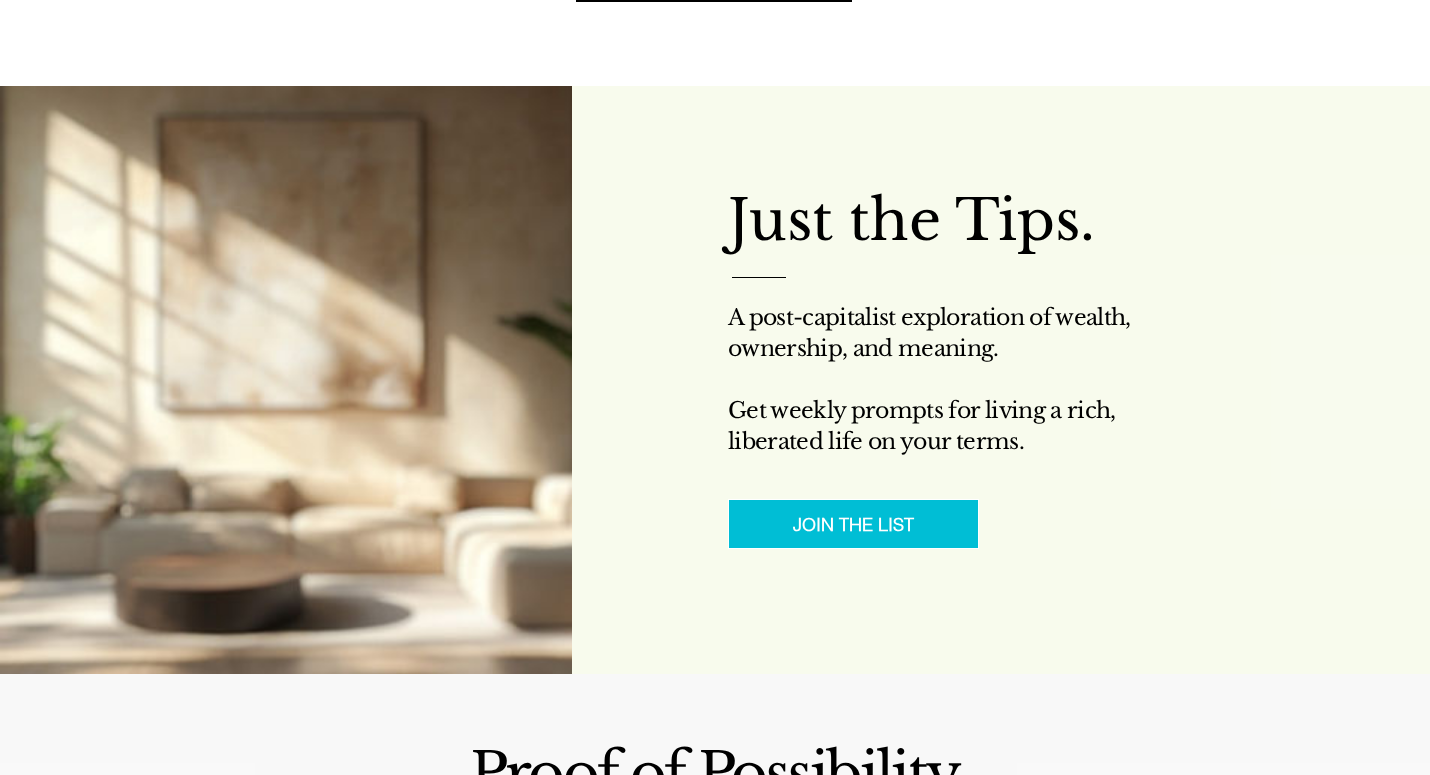 click on "JOIN THE LIST" at bounding box center [853, 524] 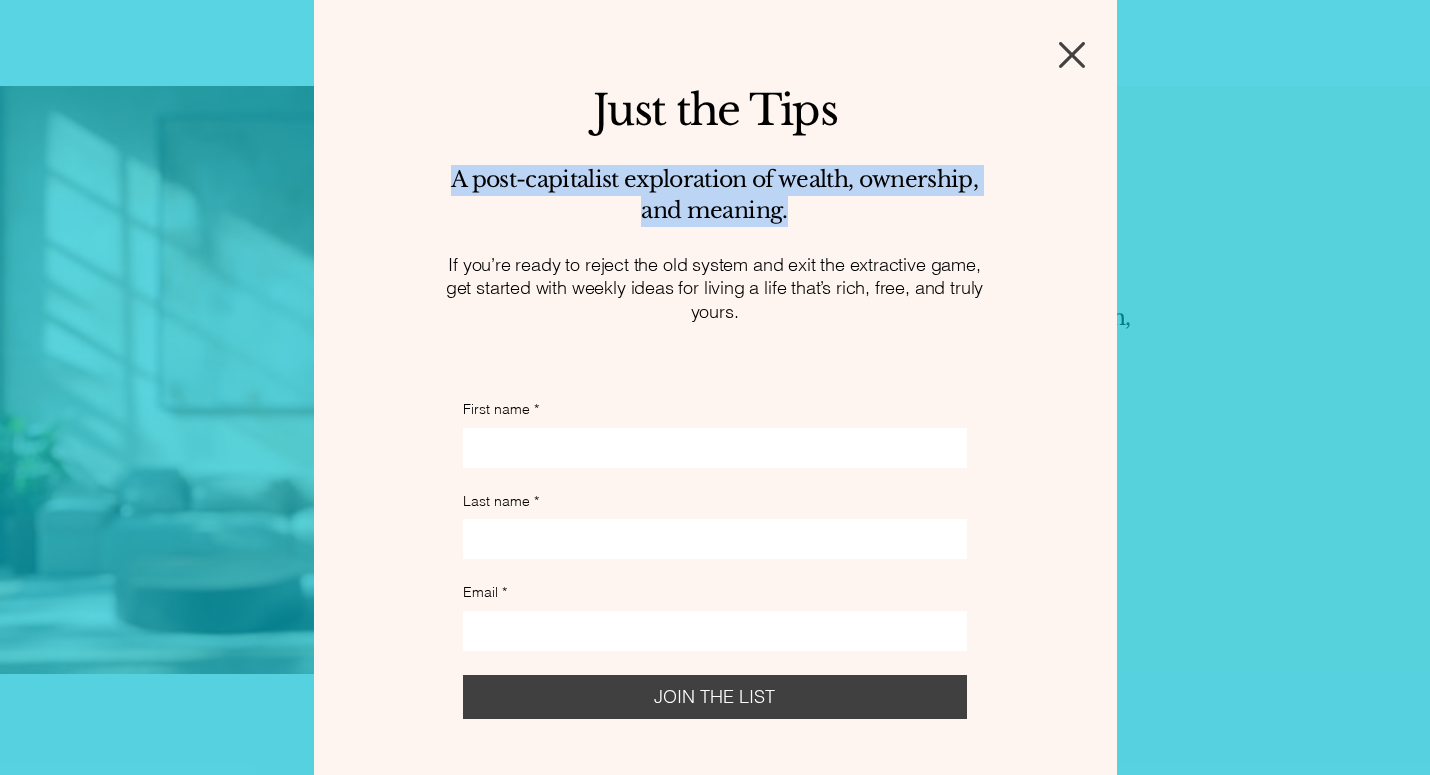 drag, startPoint x: 801, startPoint y: 204, endPoint x: 449, endPoint y: 188, distance: 352.36343 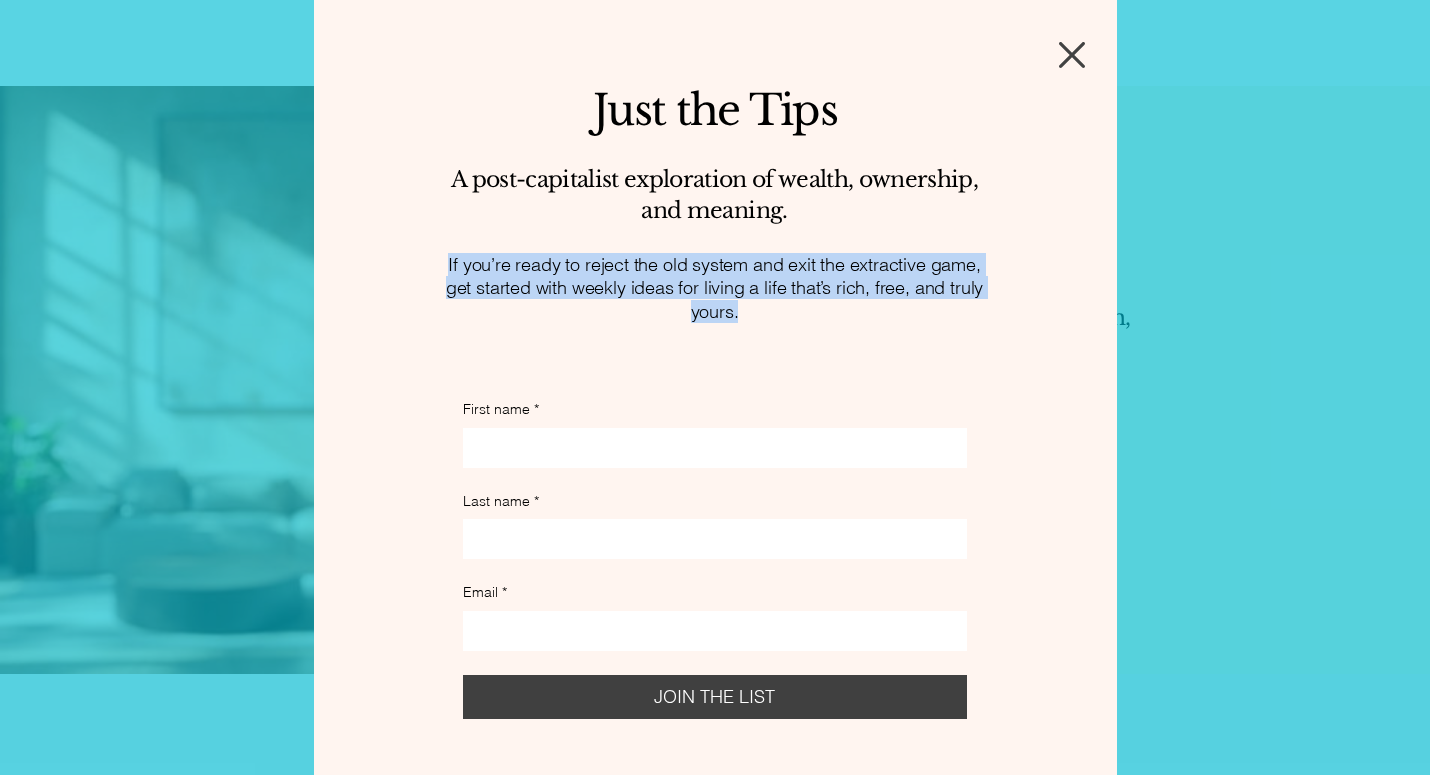 drag, startPoint x: 752, startPoint y: 313, endPoint x: 447, endPoint y: 273, distance: 307.61176 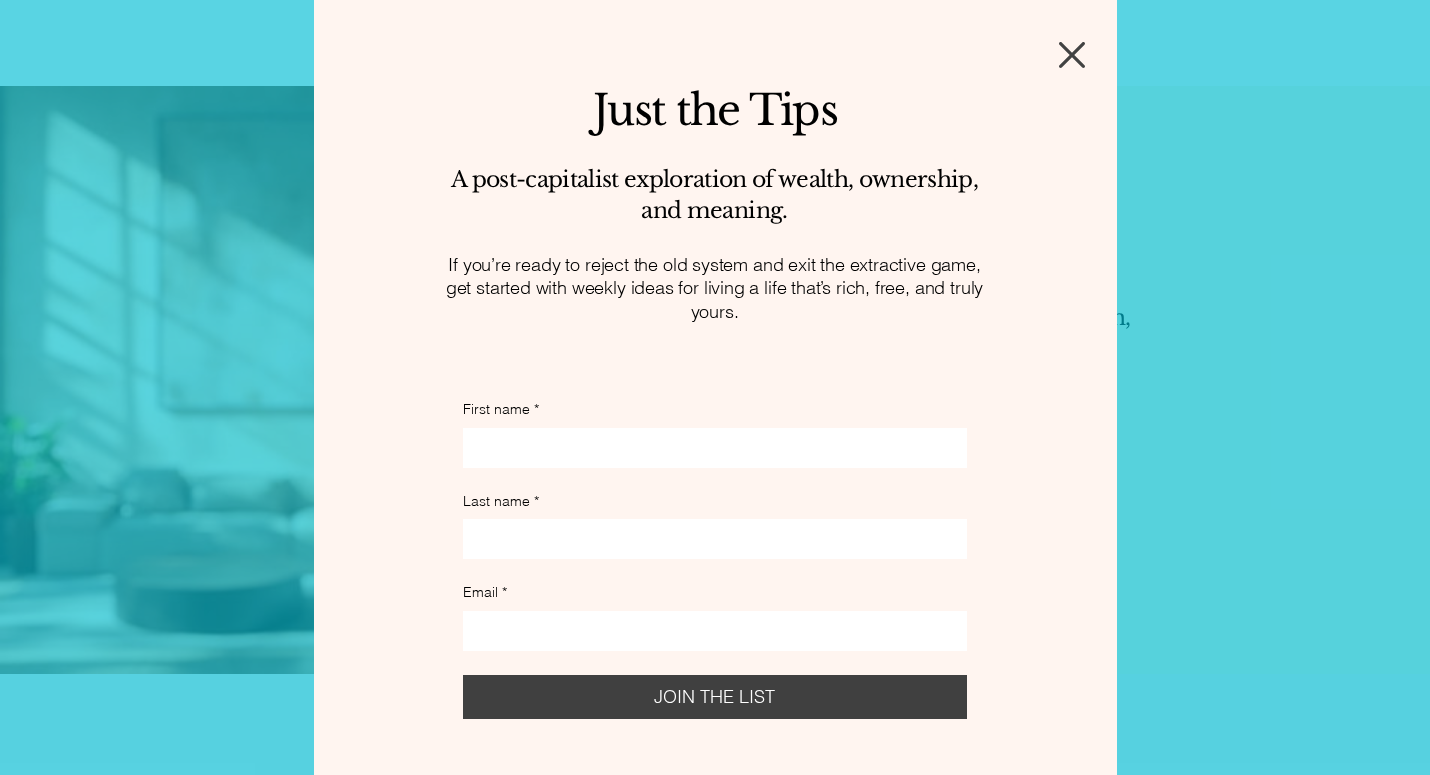 click at bounding box center (1072, 55) 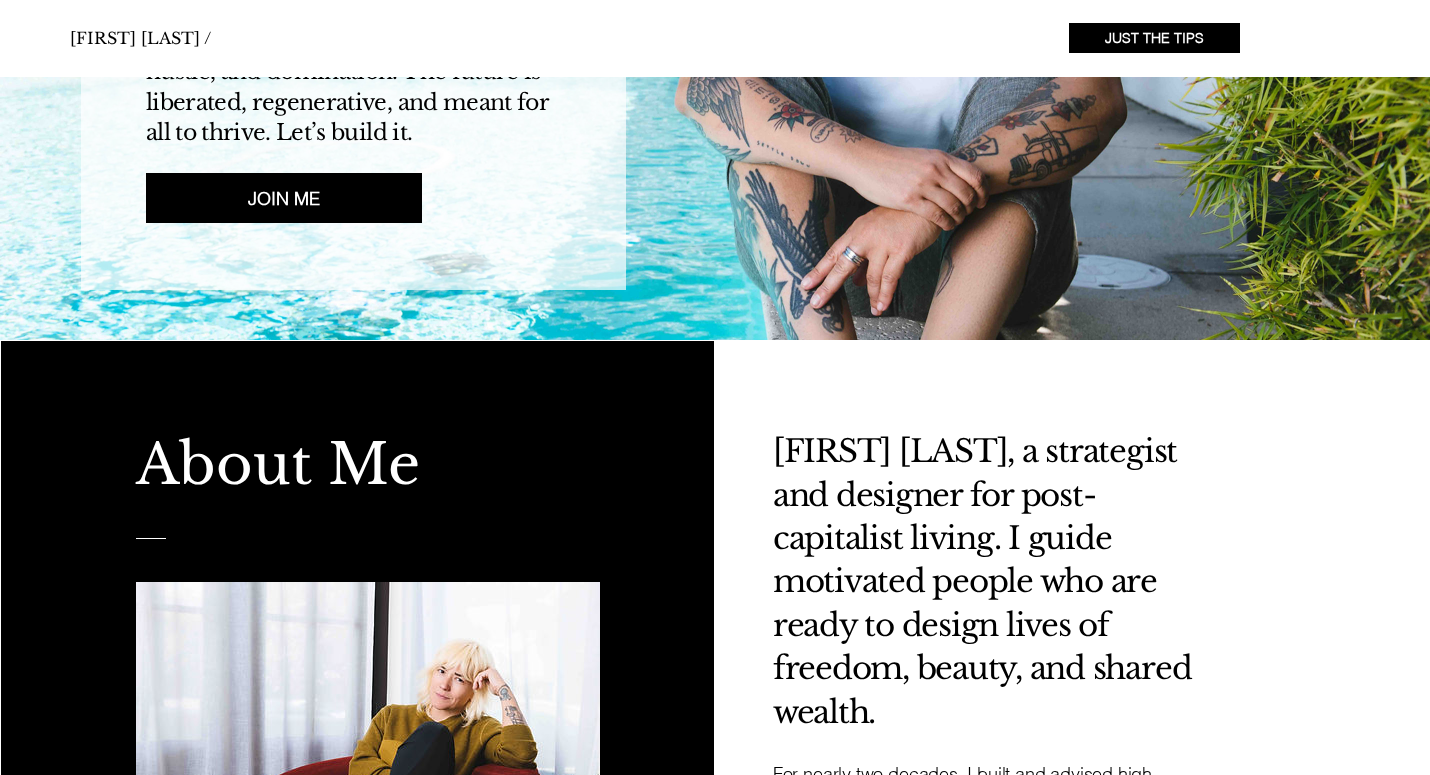 scroll, scrollTop: 0, scrollLeft: 0, axis: both 